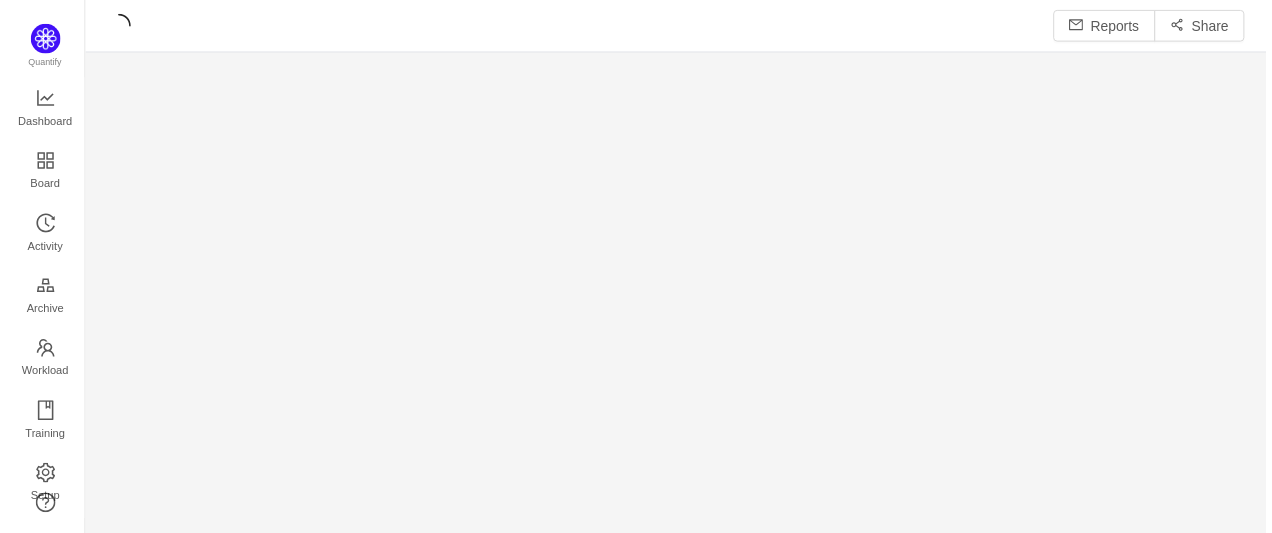 scroll, scrollTop: 0, scrollLeft: 0, axis: both 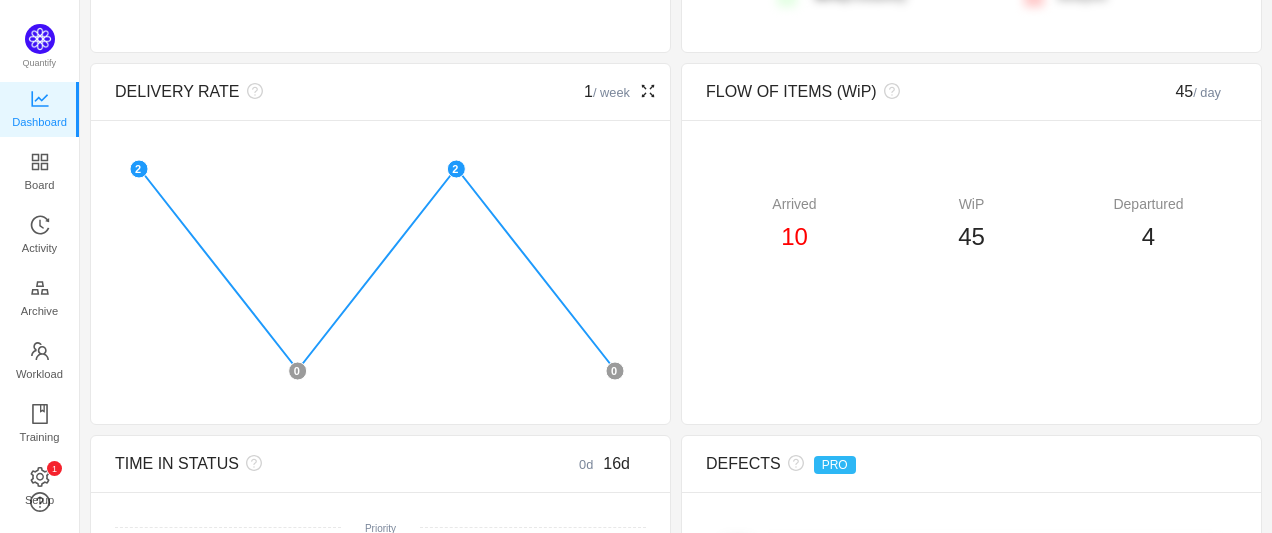 click 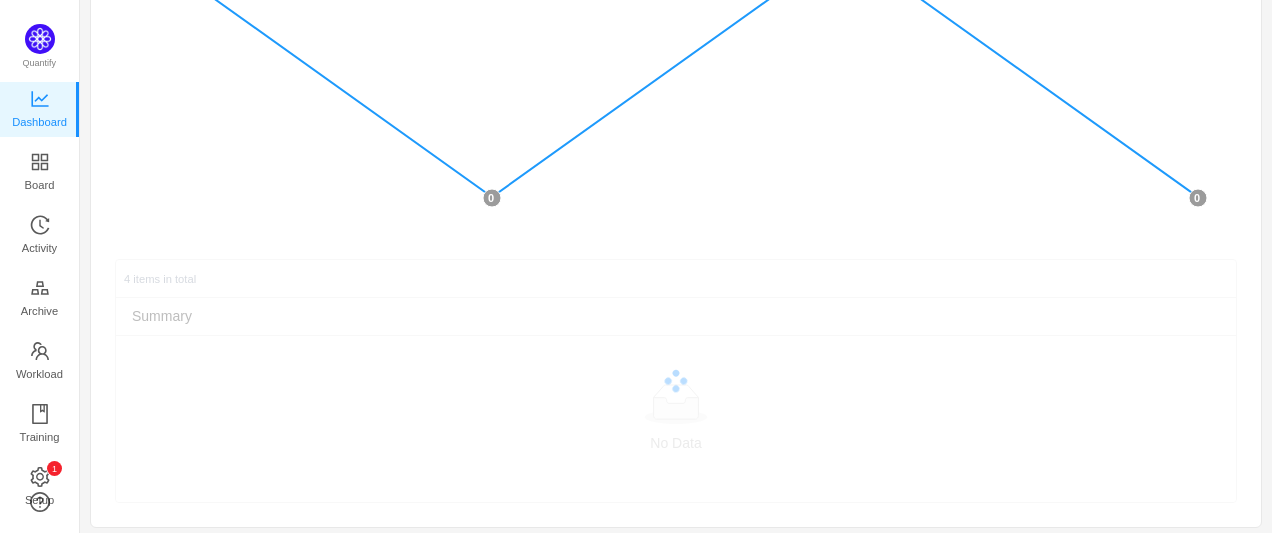 scroll, scrollTop: 283, scrollLeft: 0, axis: vertical 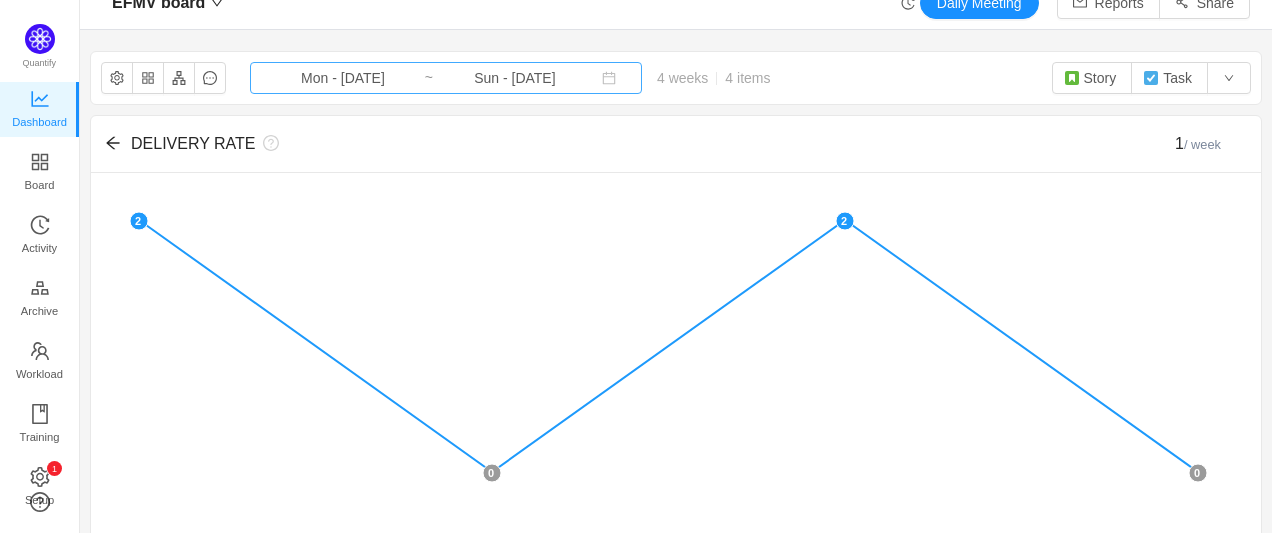 click on "Mon - [DATE]" at bounding box center (343, 78) 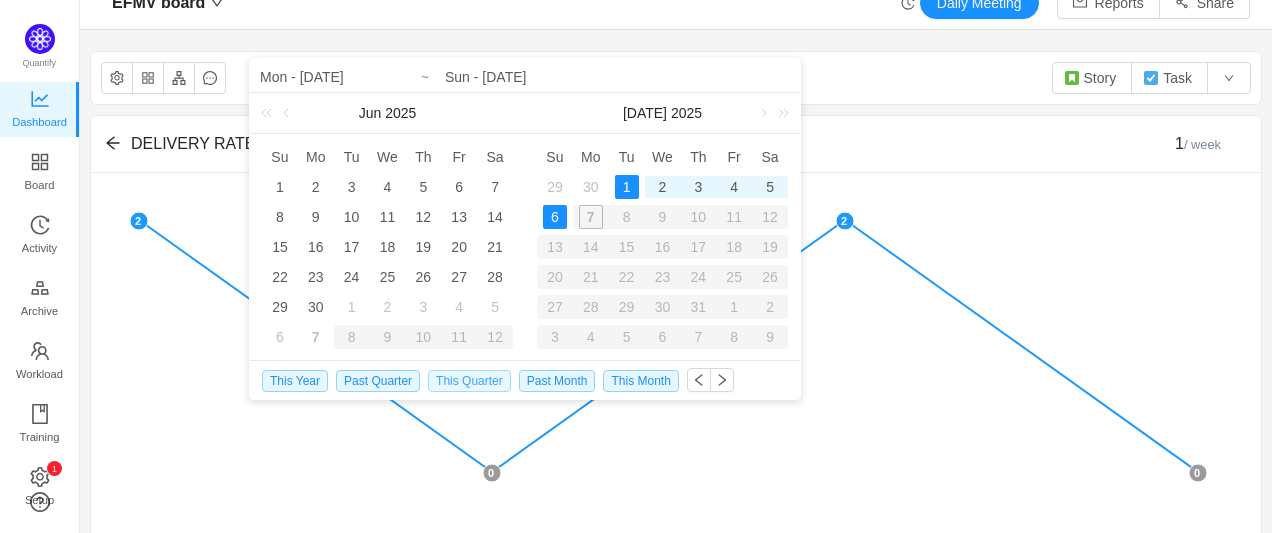 click on "This Quarter" at bounding box center (469, 381) 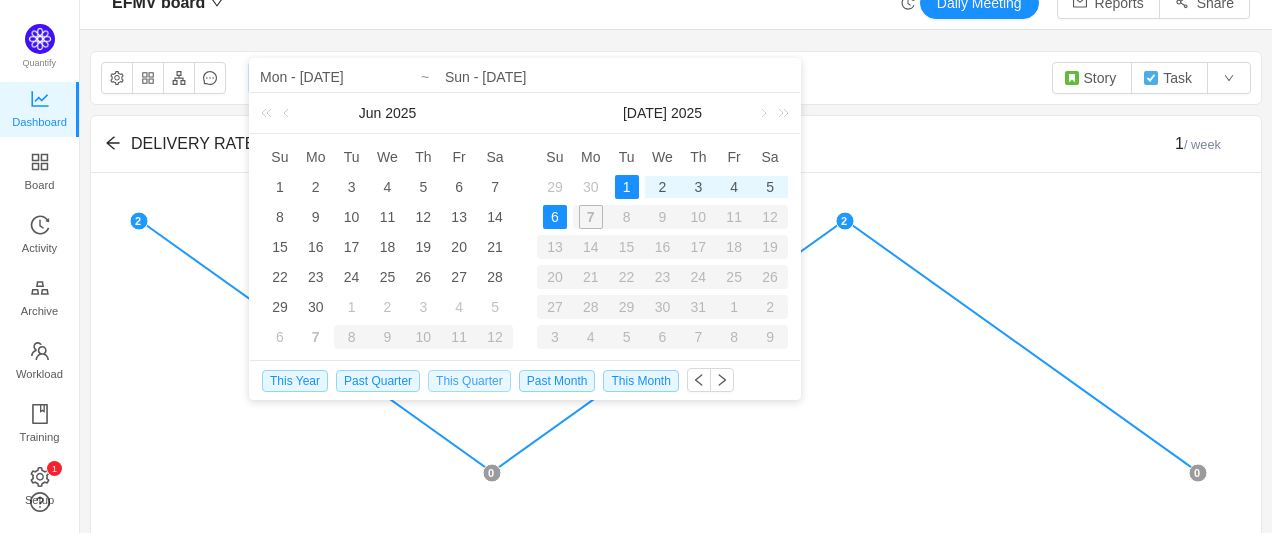 type on "Tue - Jul 01, 2025" 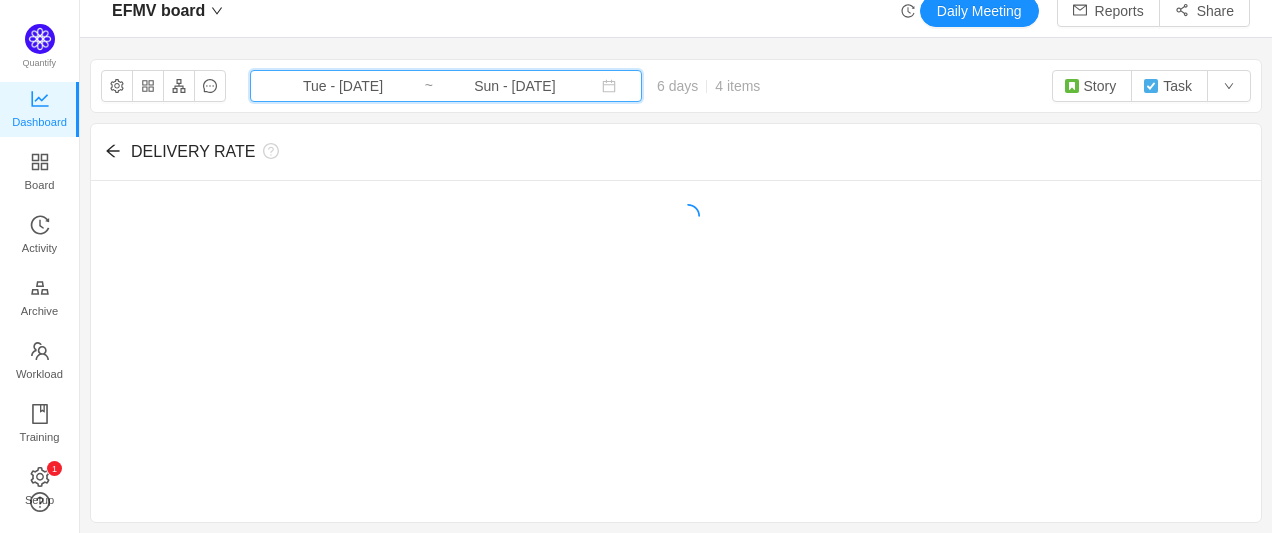 scroll, scrollTop: 14, scrollLeft: 0, axis: vertical 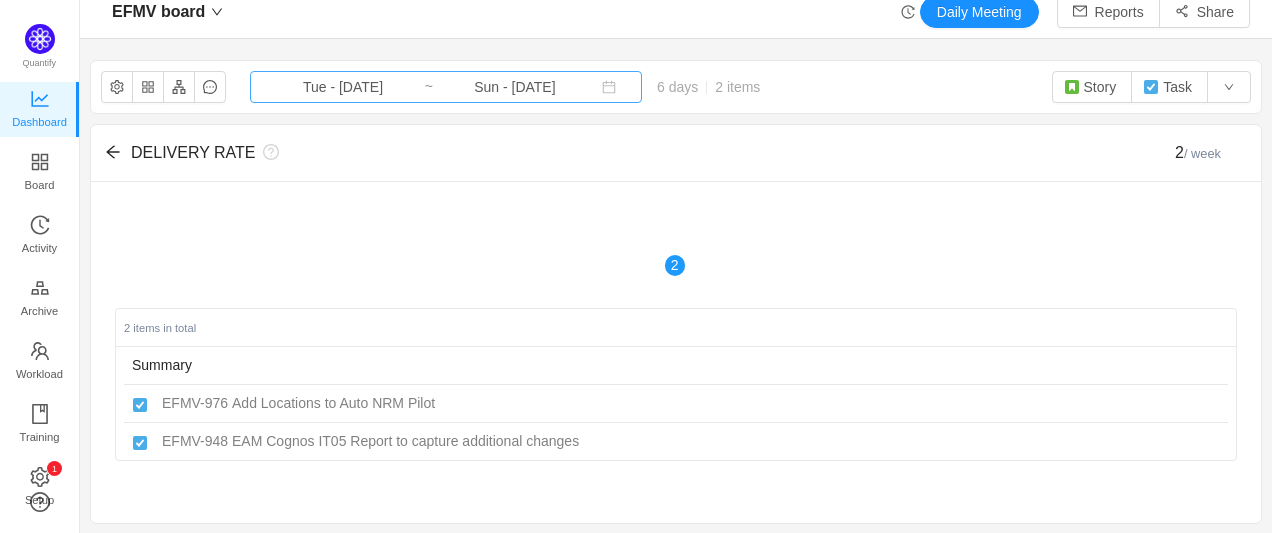 click on "Tue - Jul 01, 2025" at bounding box center (343, 87) 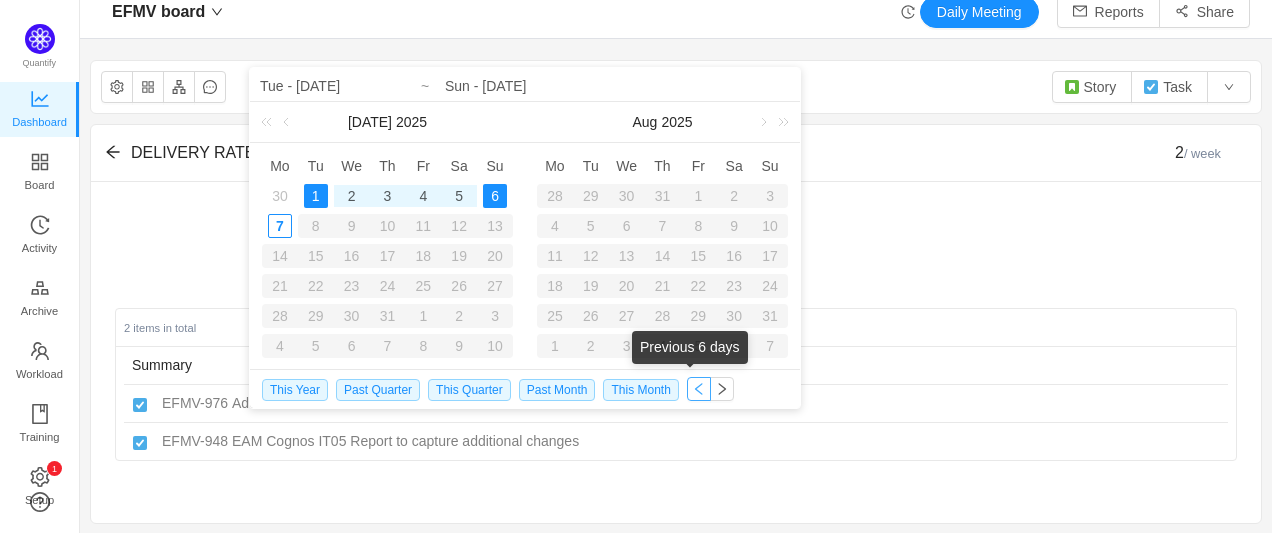 click at bounding box center [699, 389] 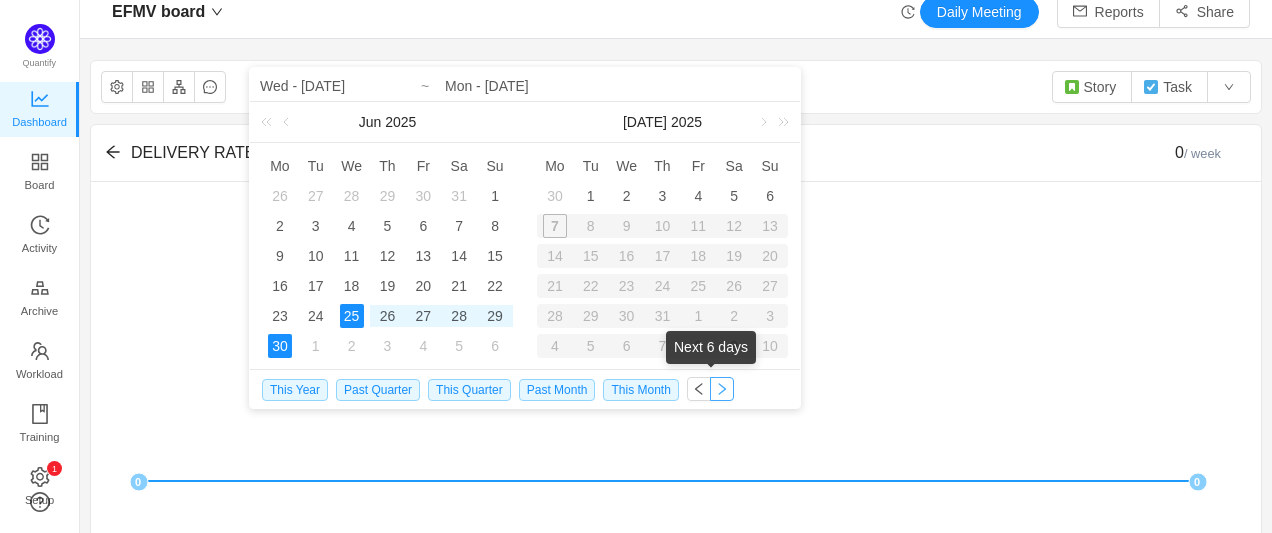 click at bounding box center (722, 389) 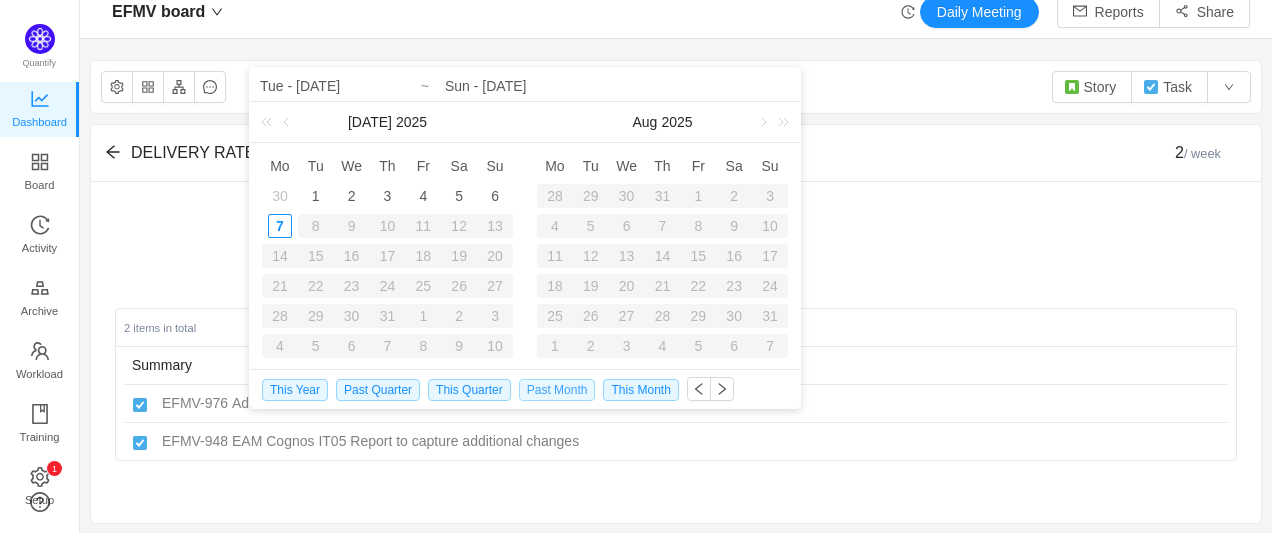 click on "Past Month" at bounding box center [557, 390] 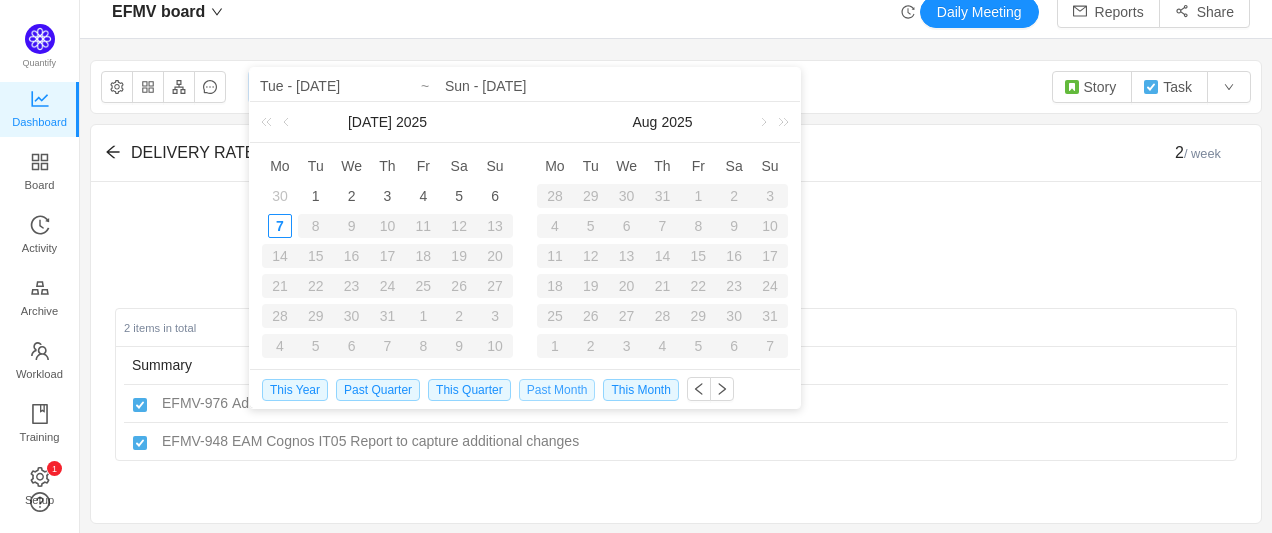 type on "Sun - Jun 01, 2025" 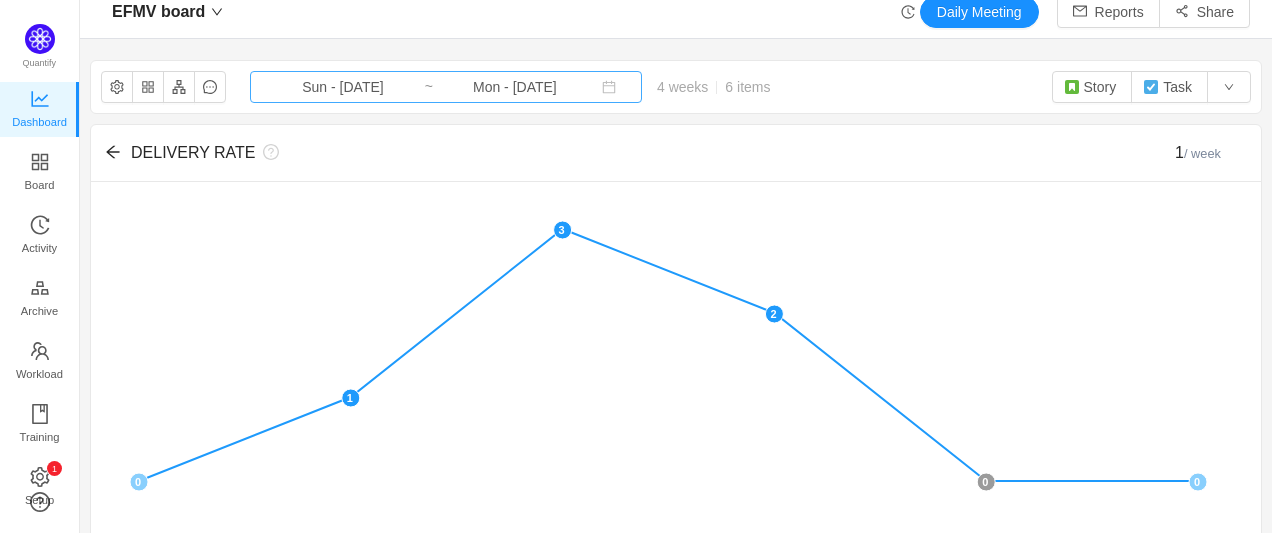 click on "Mon - Jun 30, 2025" at bounding box center (515, 87) 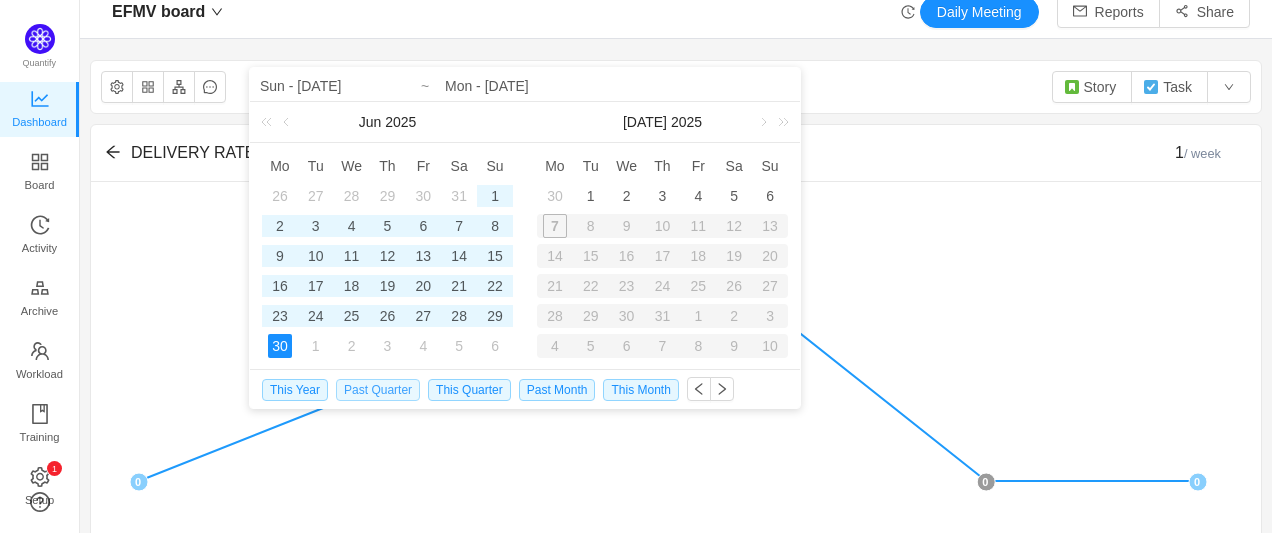 click on "Past Quarter" at bounding box center (378, 390) 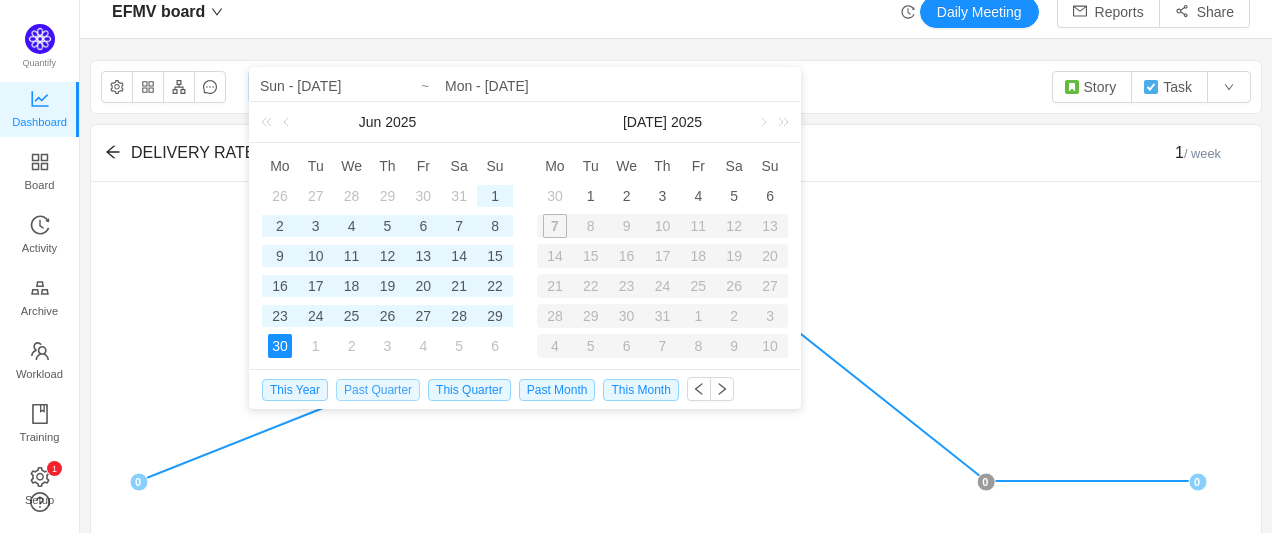 type on "Tue - Apr 01, 2025" 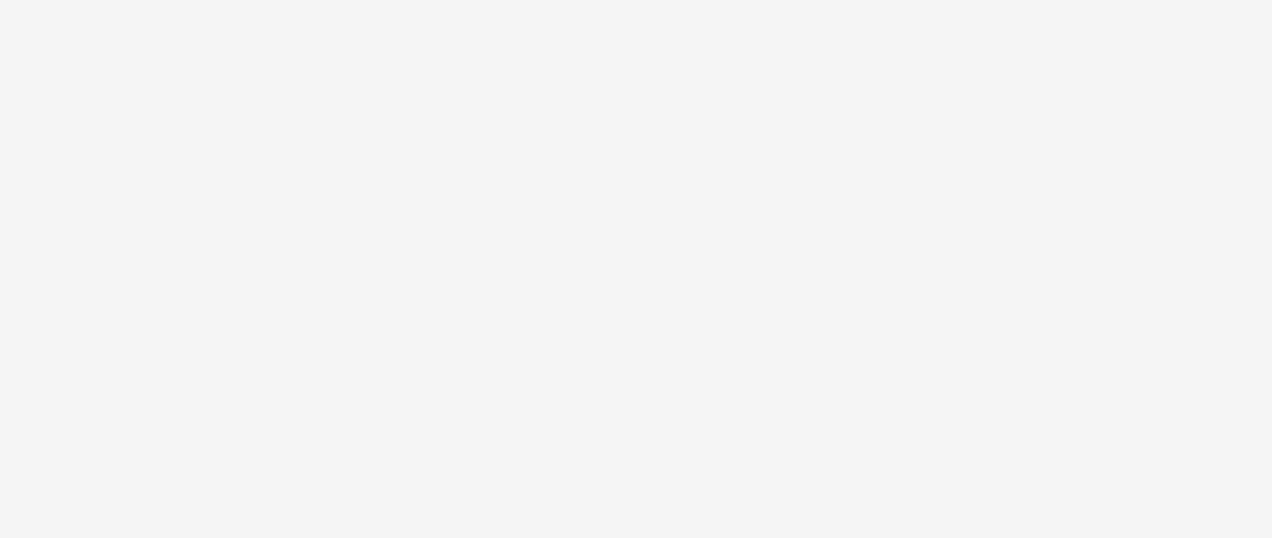 scroll, scrollTop: 0, scrollLeft: 0, axis: both 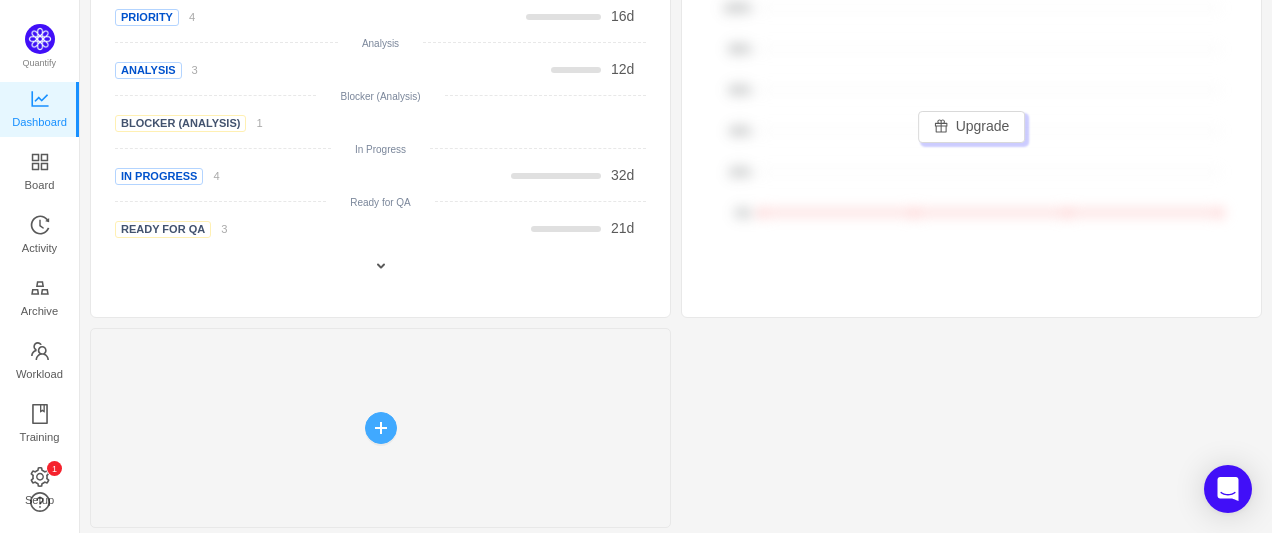 click at bounding box center [381, 428] 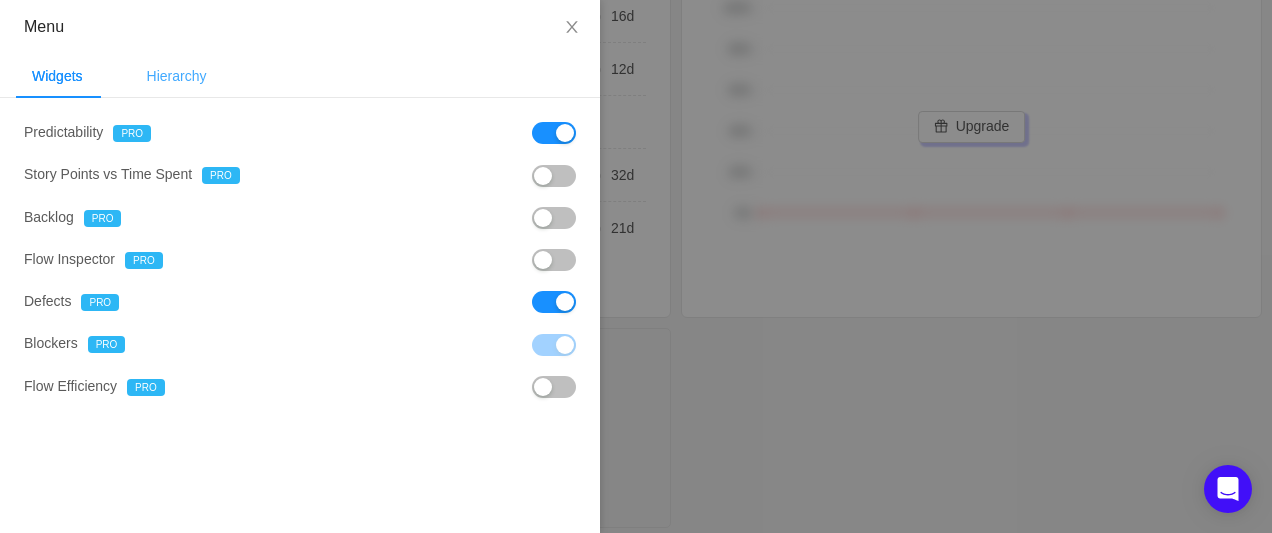 click on "Hierarchy" at bounding box center (177, 76) 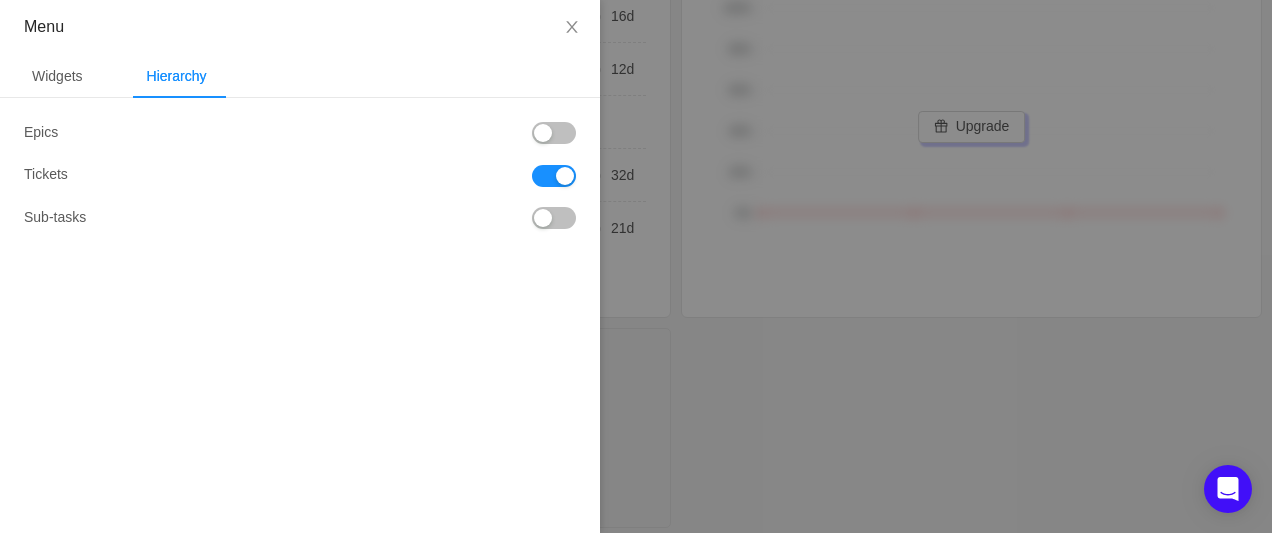 click at bounding box center (554, 133) 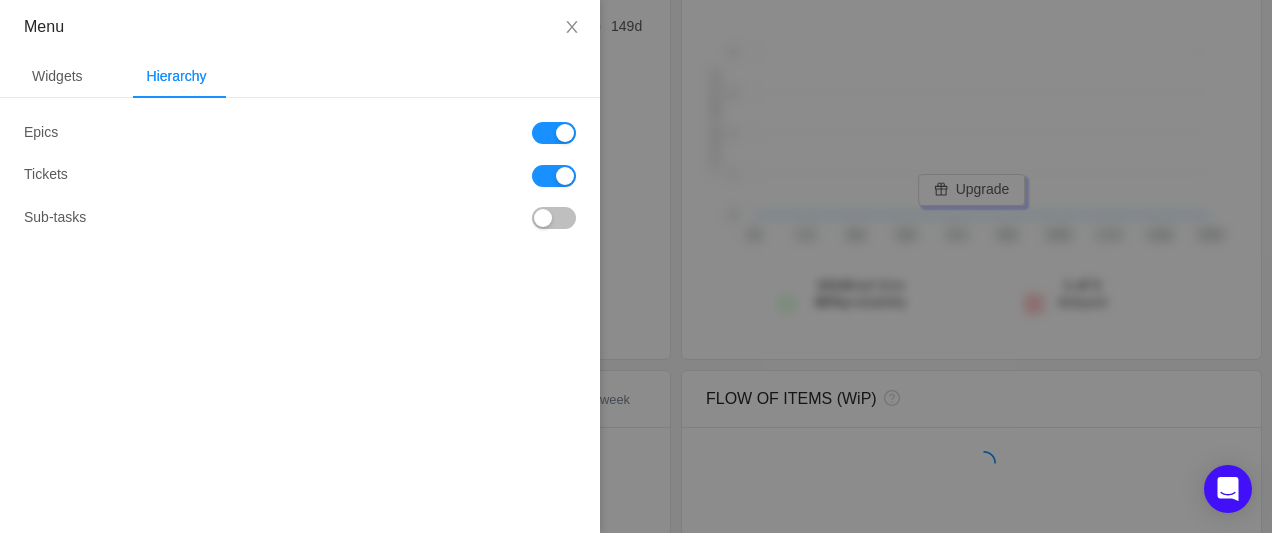 scroll, scrollTop: 1052, scrollLeft: 0, axis: vertical 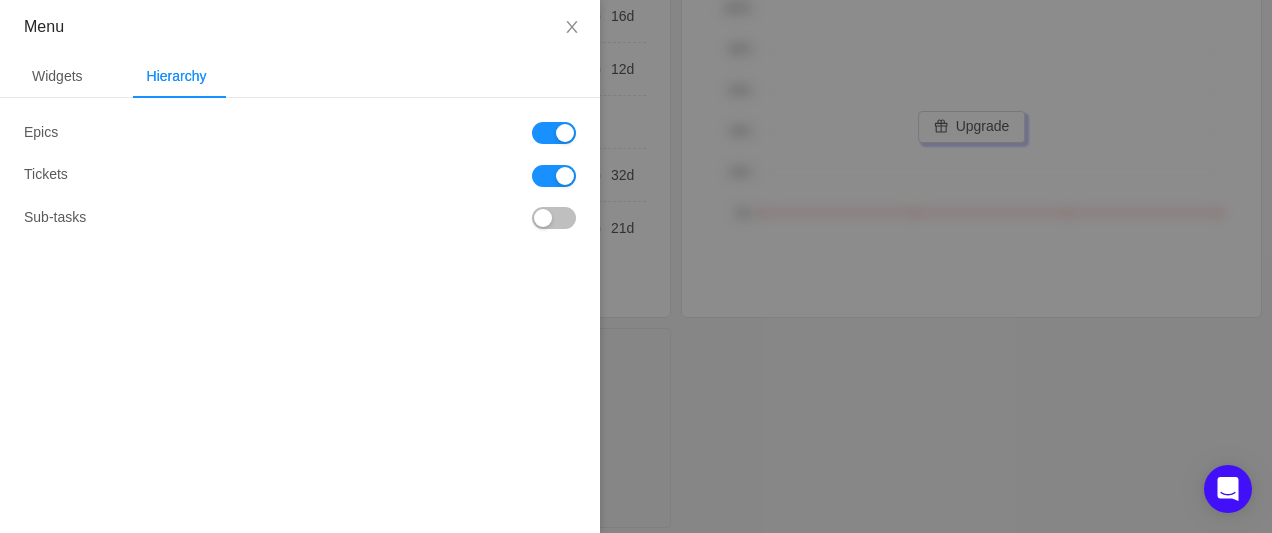 click at bounding box center (554, 218) 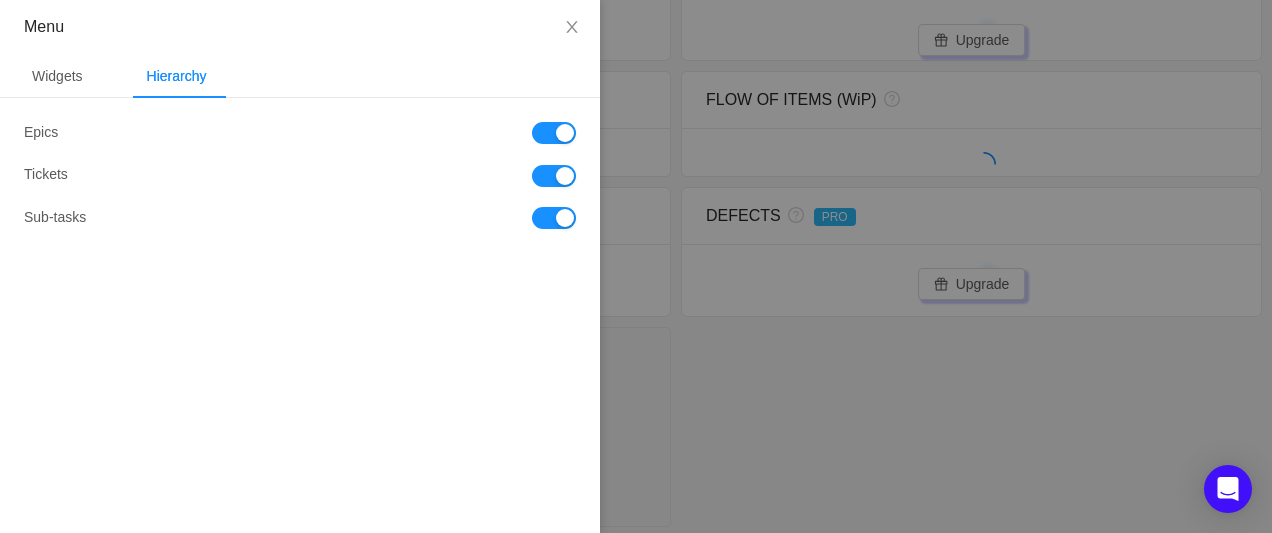 scroll, scrollTop: 1052, scrollLeft: 0, axis: vertical 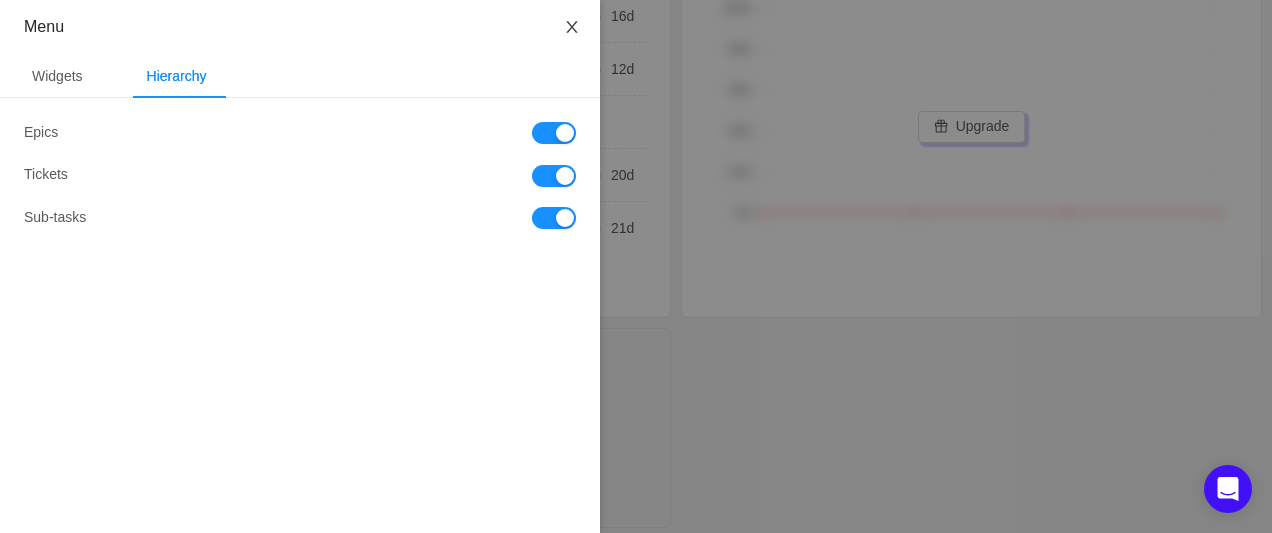 click 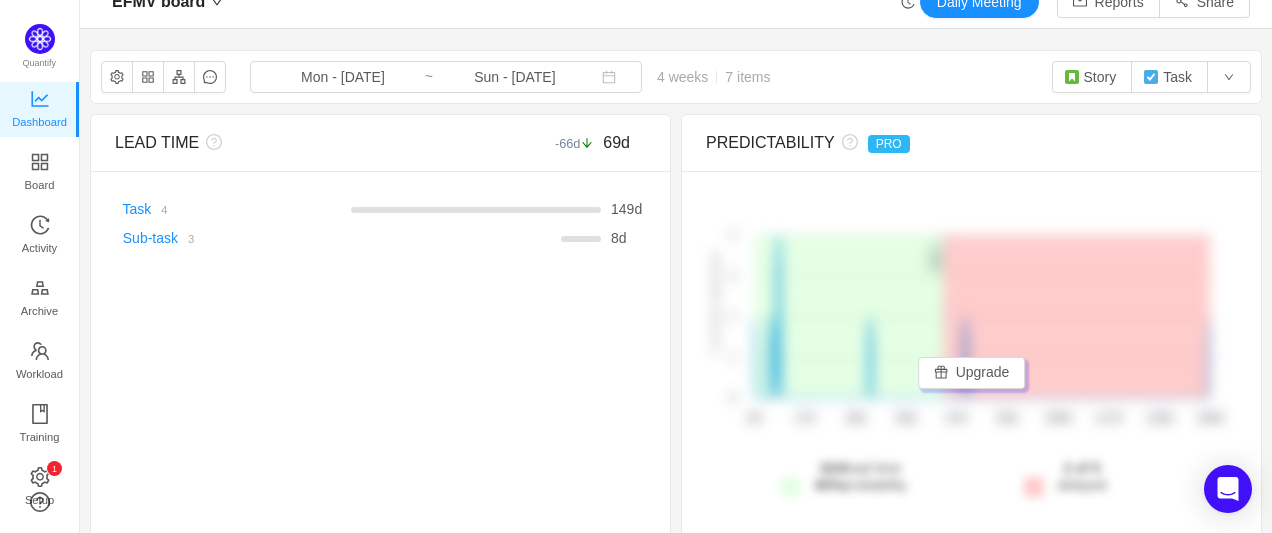 scroll, scrollTop: 0, scrollLeft: 0, axis: both 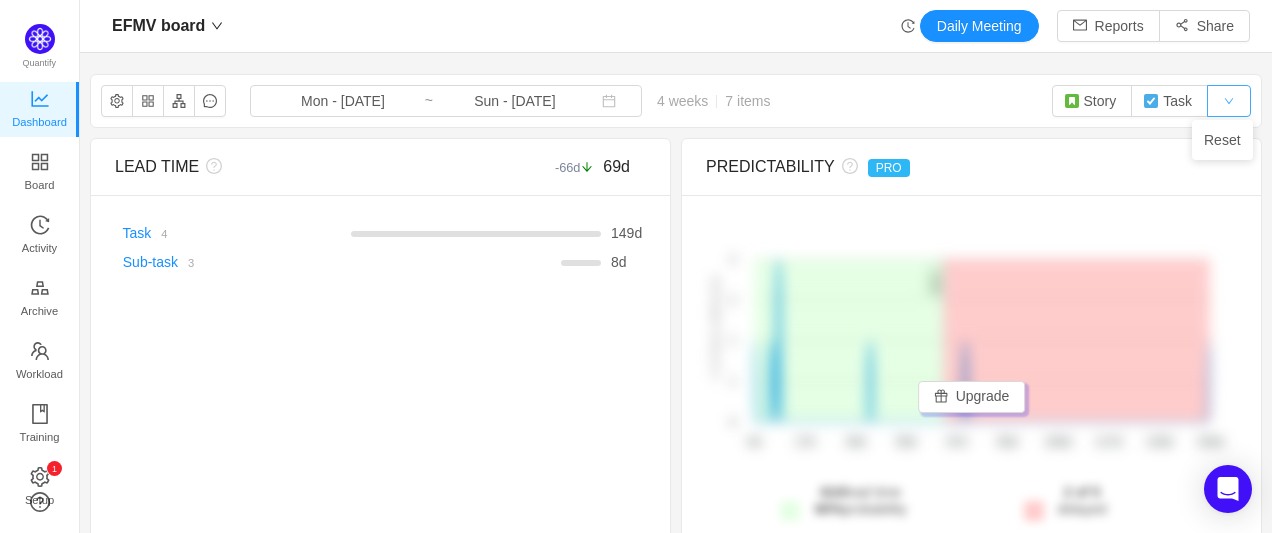 click at bounding box center [1229, 101] 